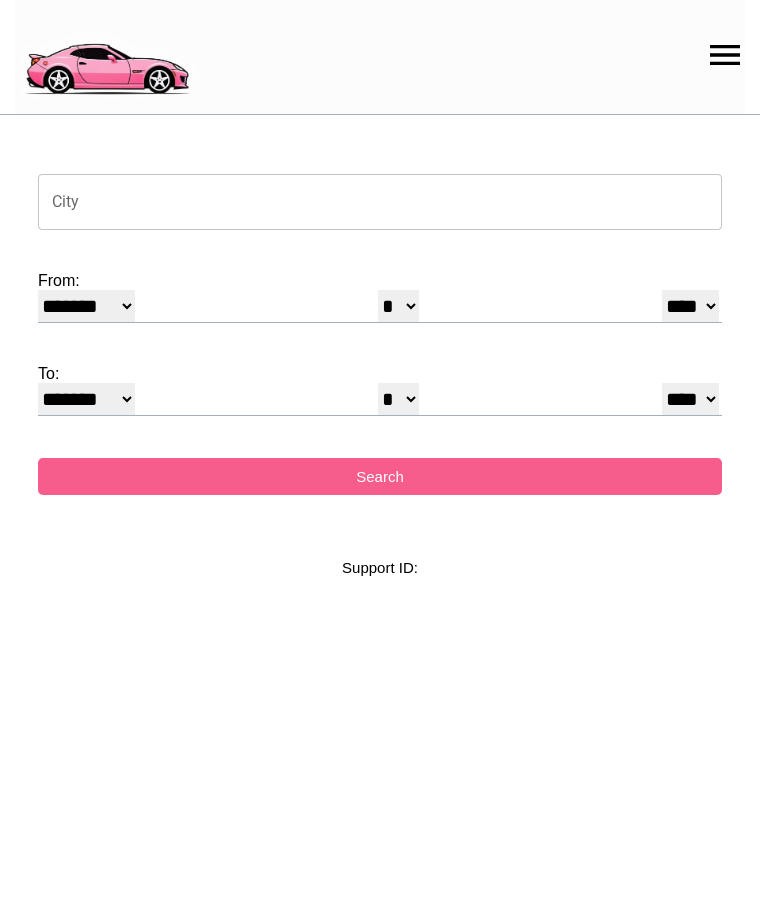 select on "*" 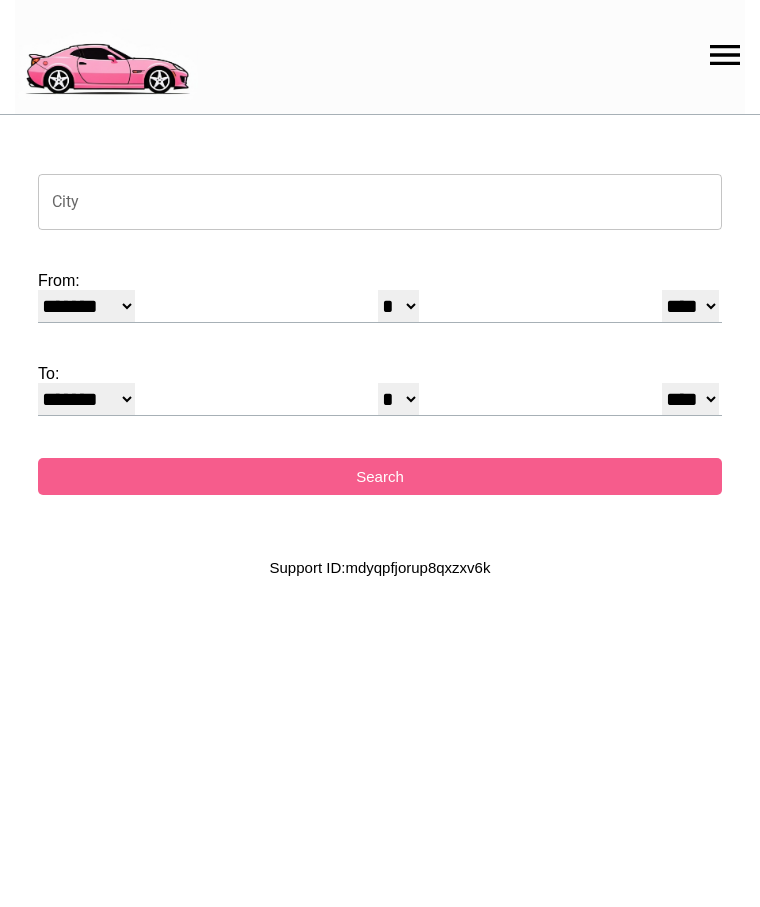 scroll, scrollTop: 0, scrollLeft: 0, axis: both 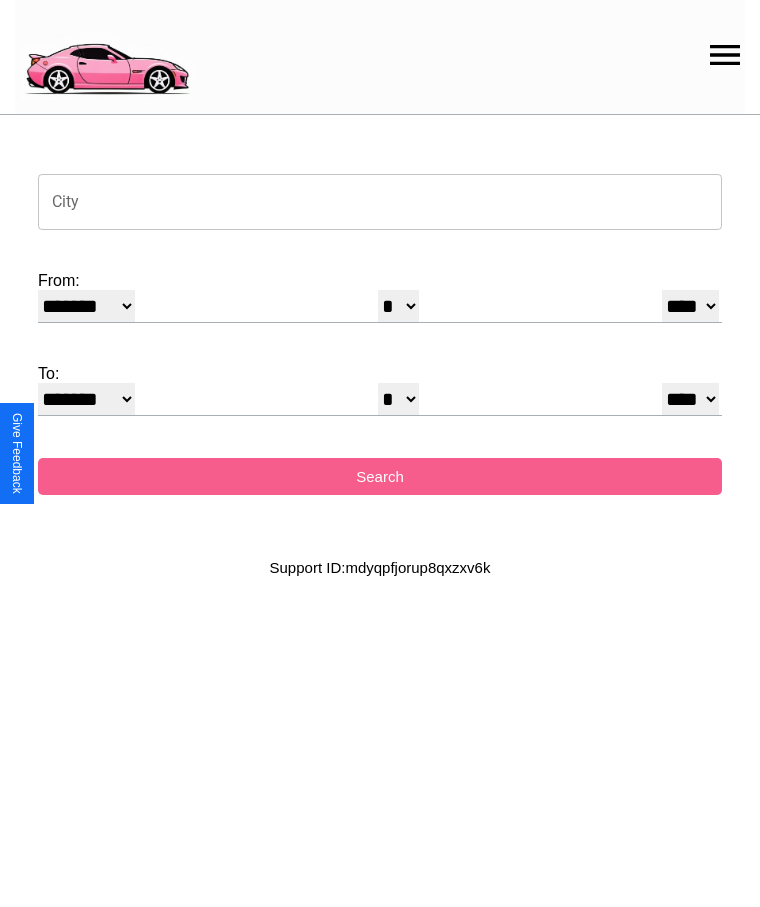 click 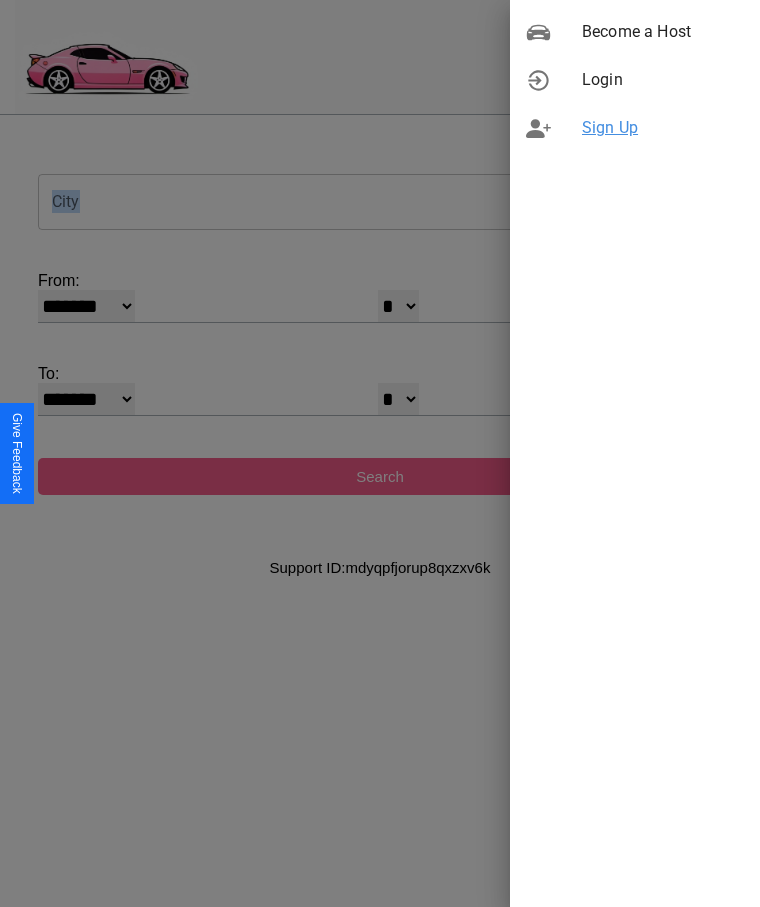 click on "Sign Up" at bounding box center (663, 128) 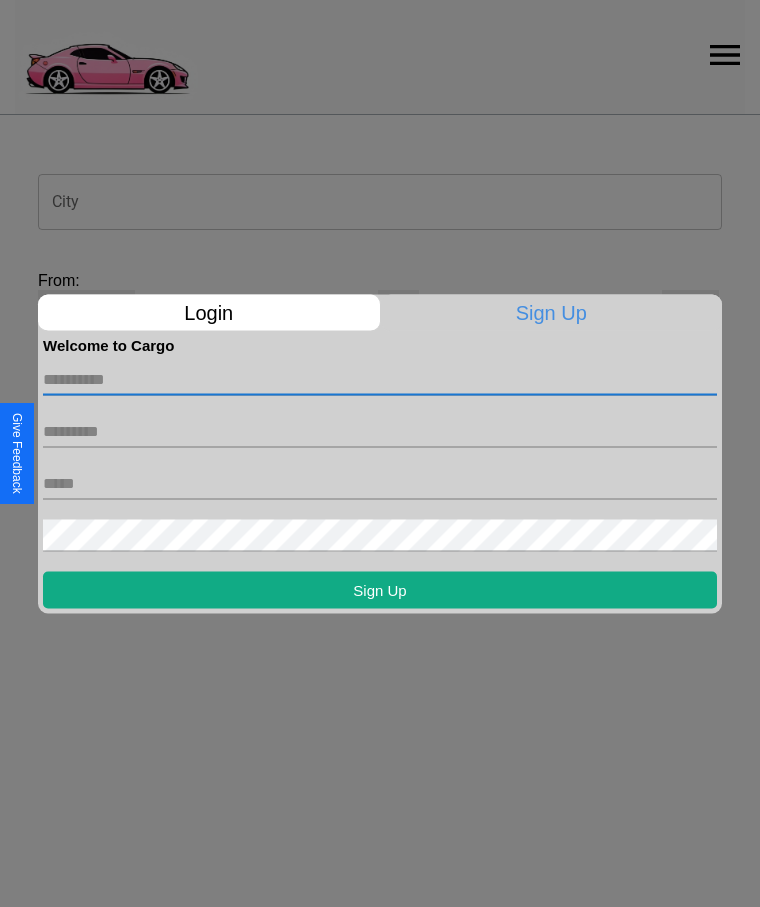 click at bounding box center [380, 379] 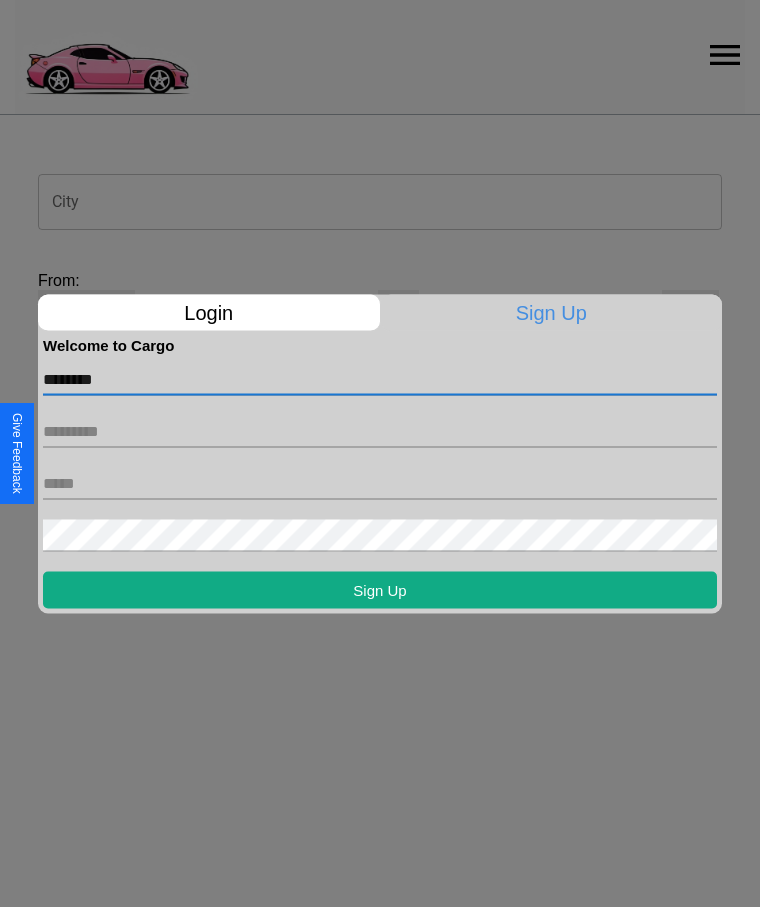 type on "********" 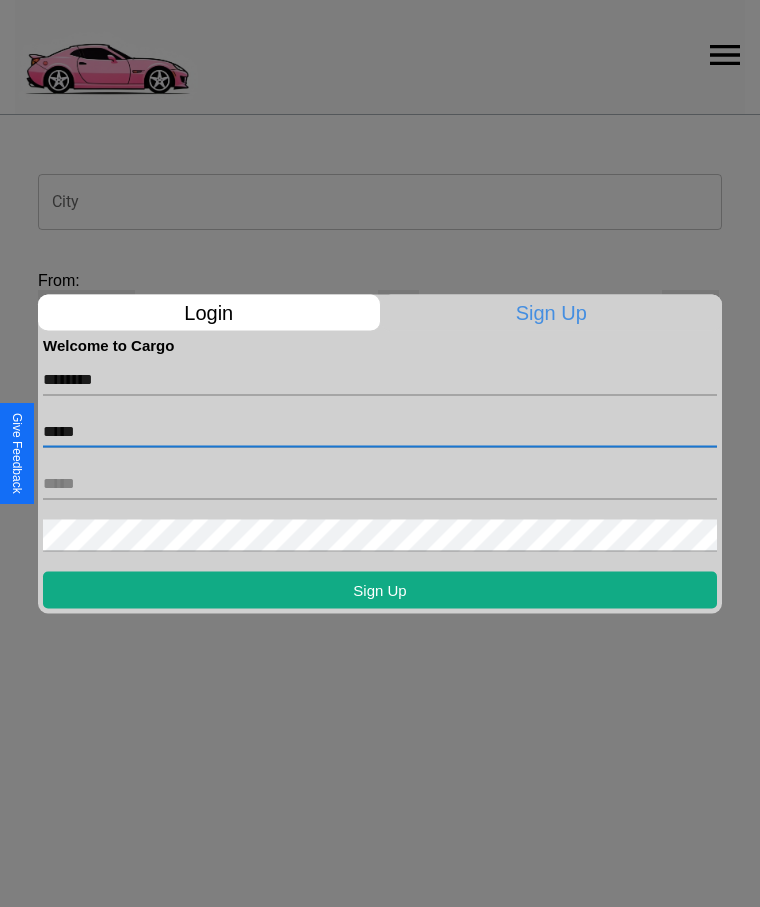 type on "*****" 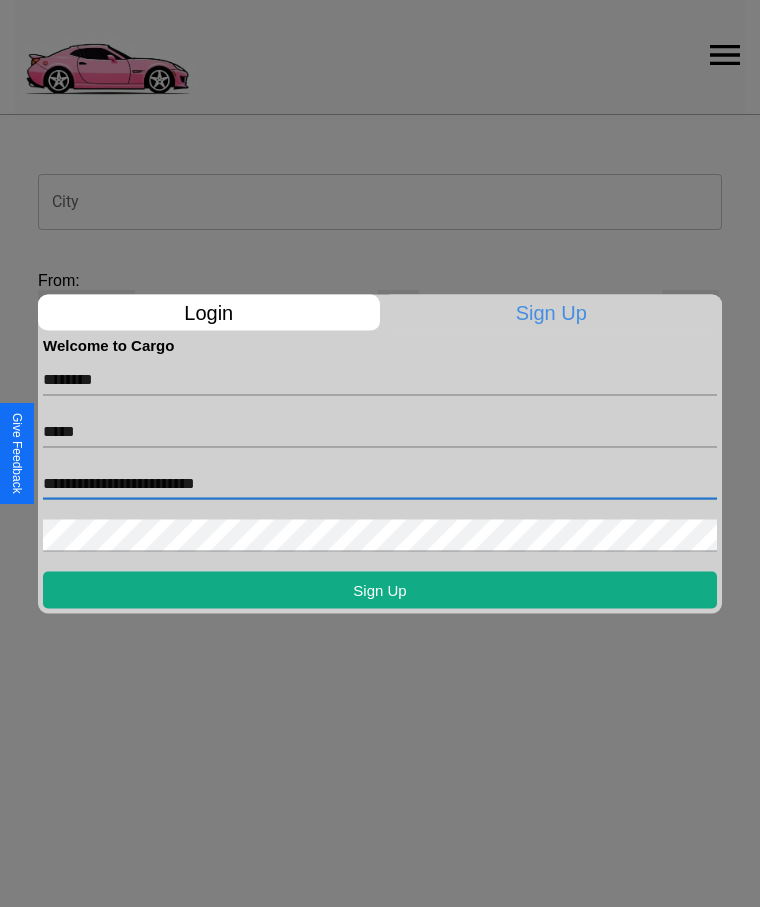 type on "**********" 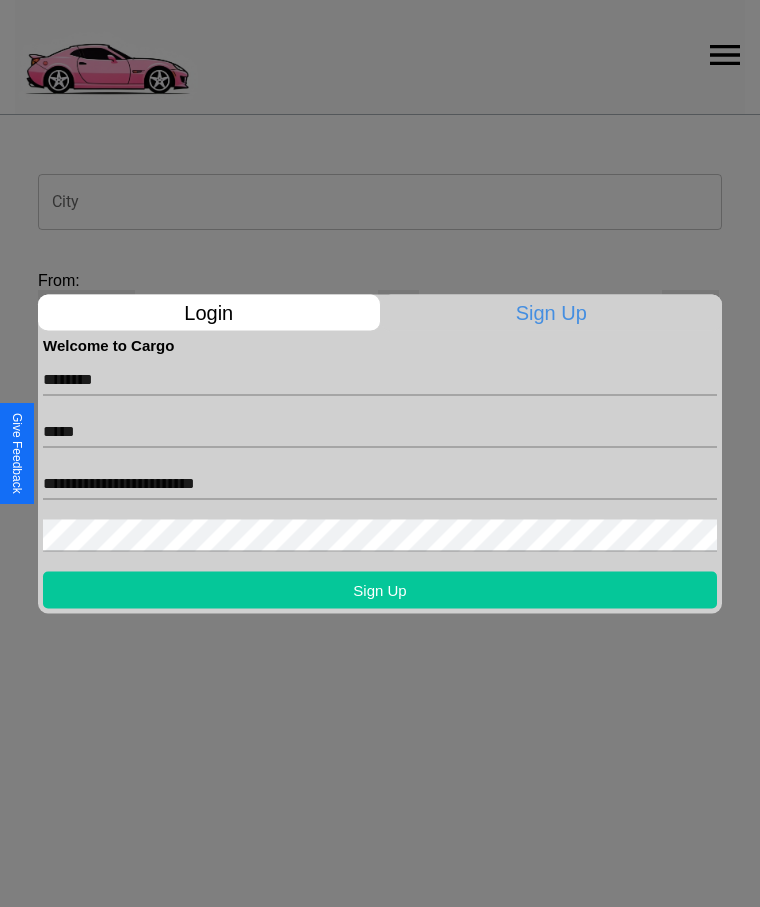 click on "Sign Up" at bounding box center (380, 589) 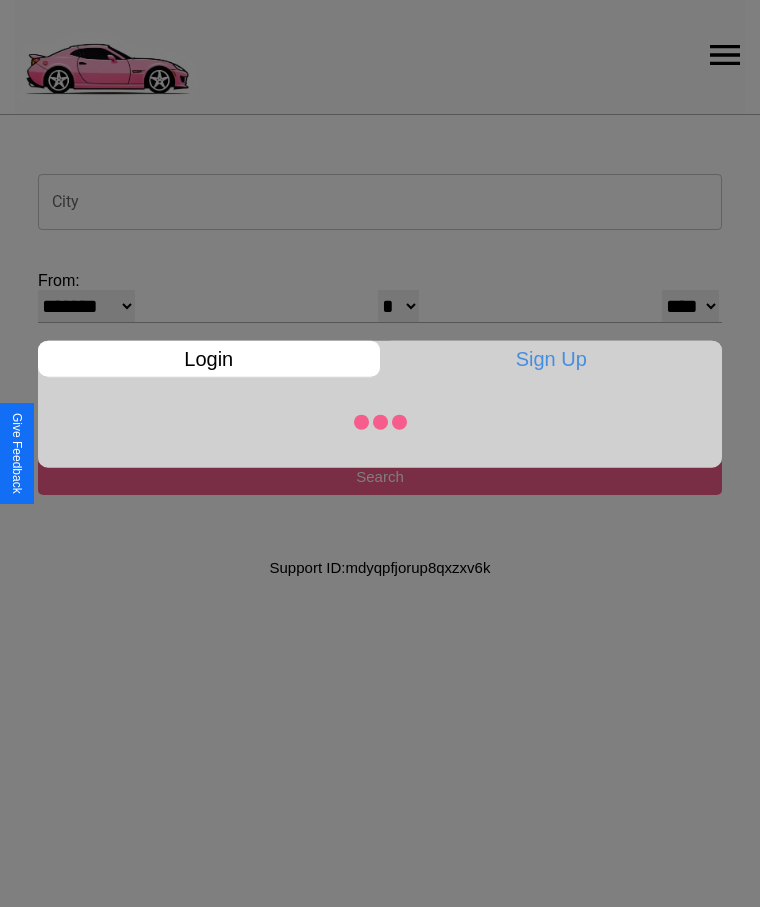 select on "*" 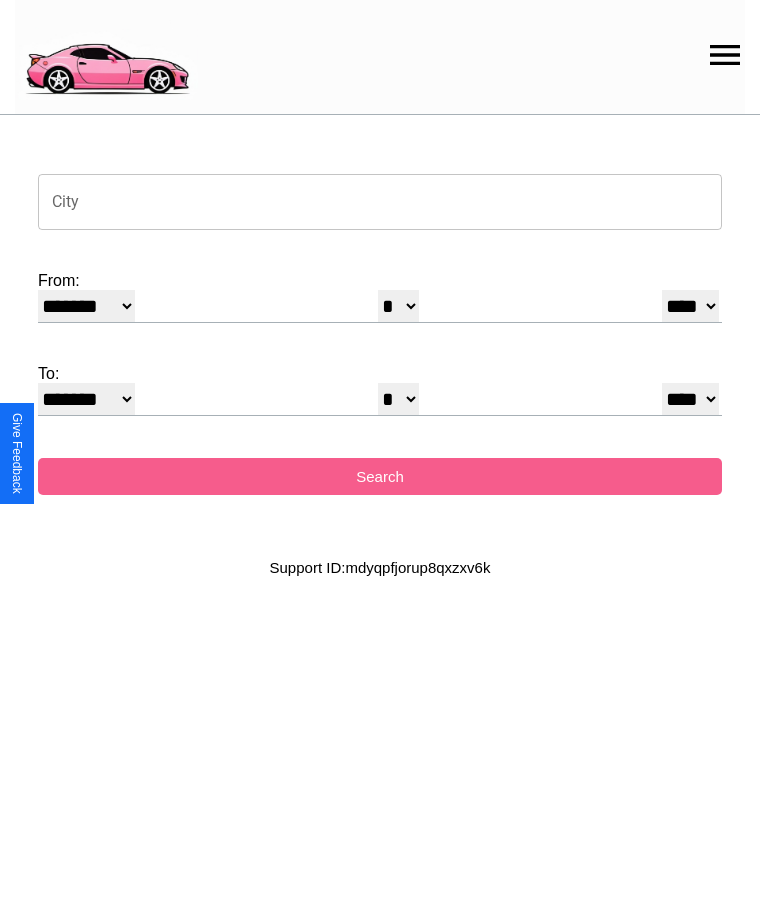 click on "City" at bounding box center [380, 202] 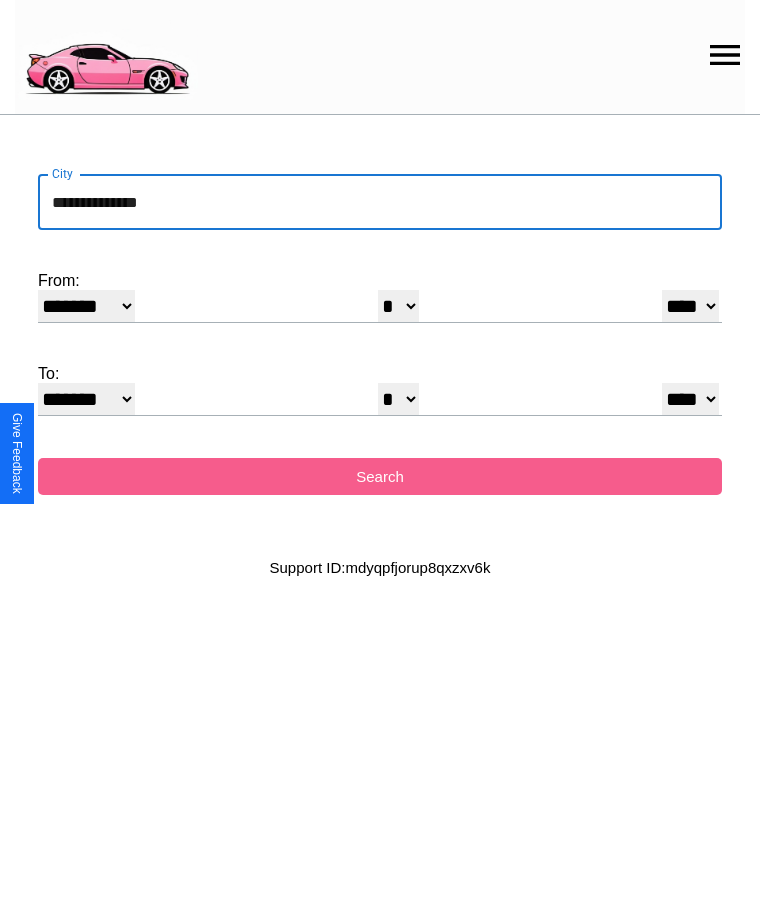 type on "**********" 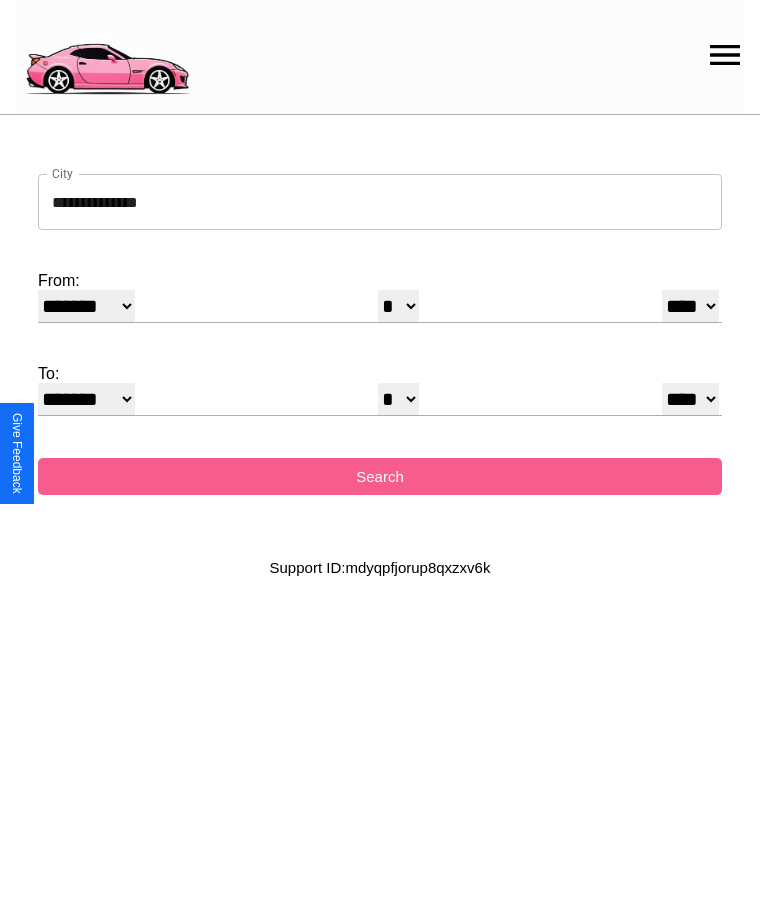 click on "******* ******** ***** ***** *** **** **** ****** ********* ******* ******** ********" at bounding box center (86, 306) 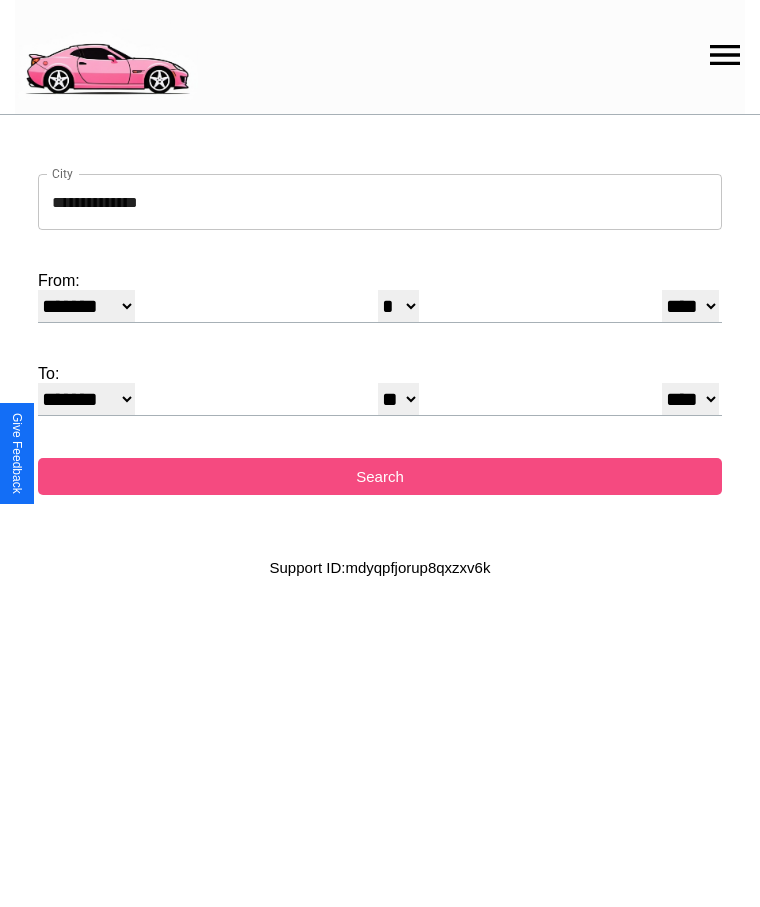 click on "Search" at bounding box center [380, 476] 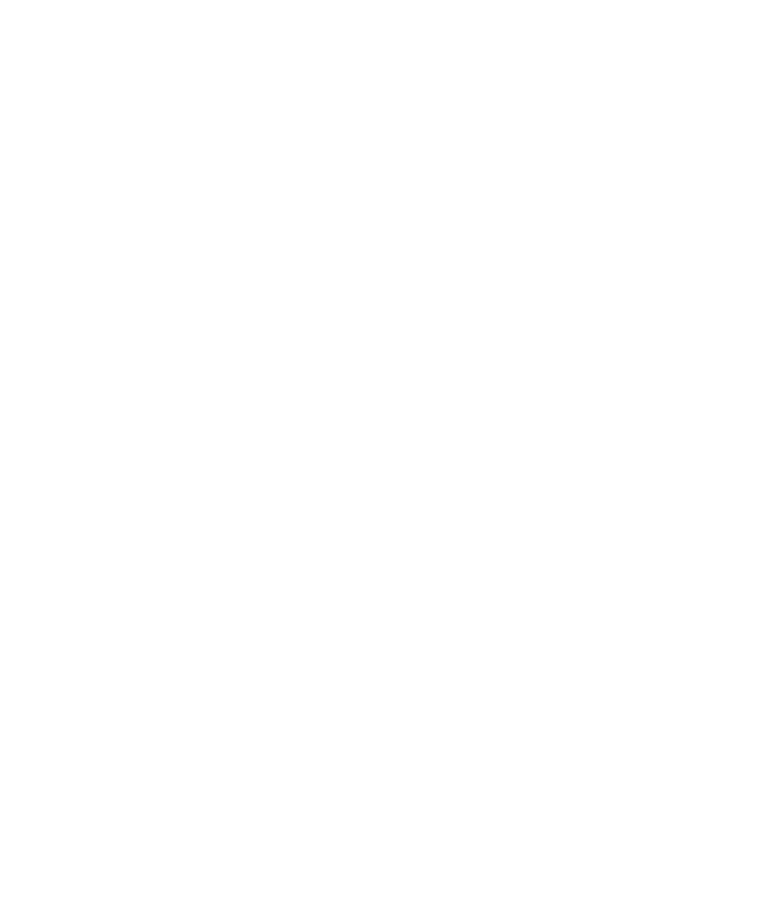 scroll, scrollTop: 0, scrollLeft: 0, axis: both 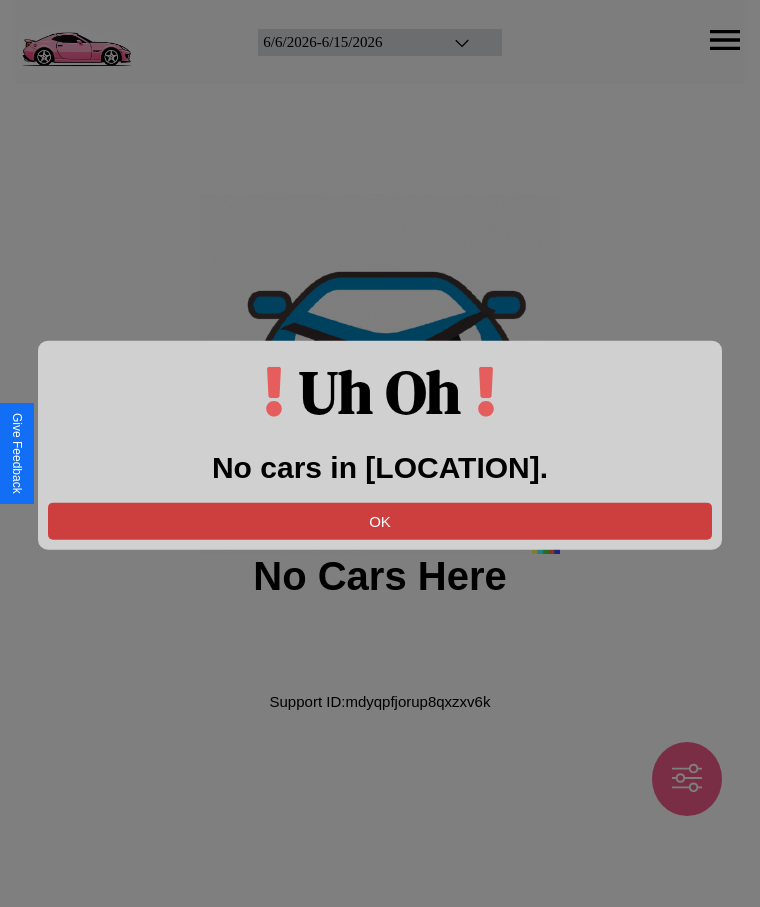 click on "OK" at bounding box center (380, 520) 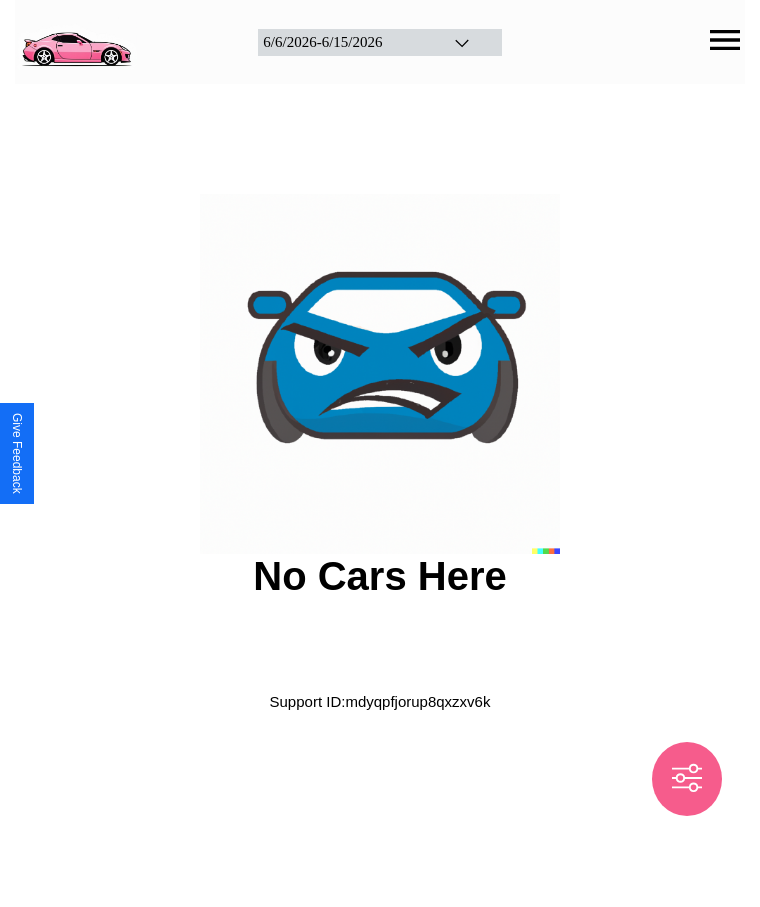 click at bounding box center (76, 40) 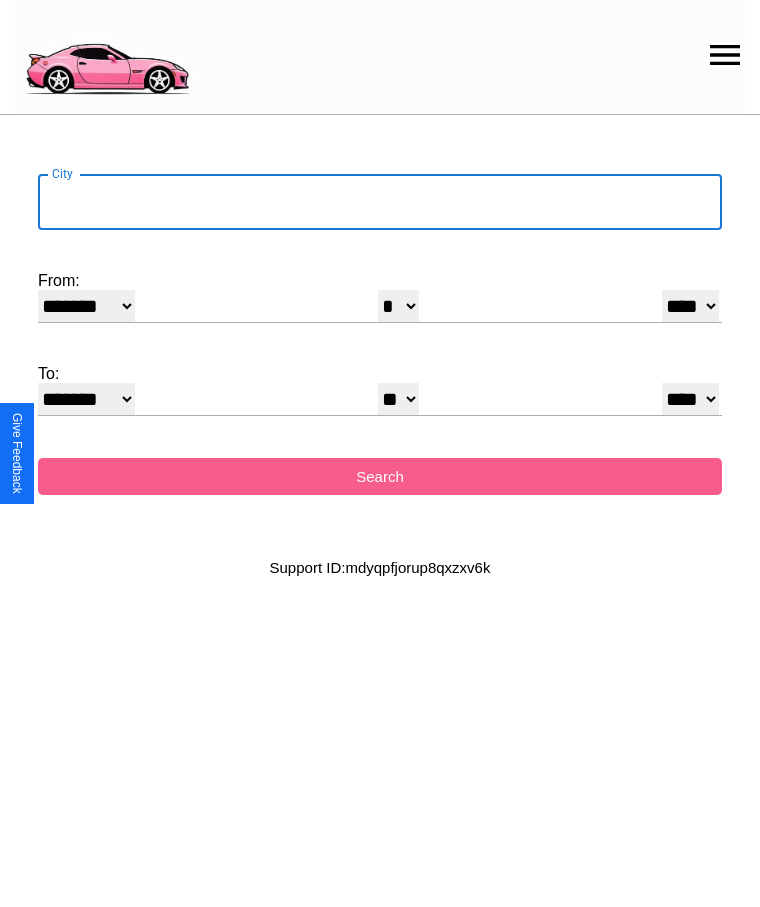 click on "City" at bounding box center [380, 202] 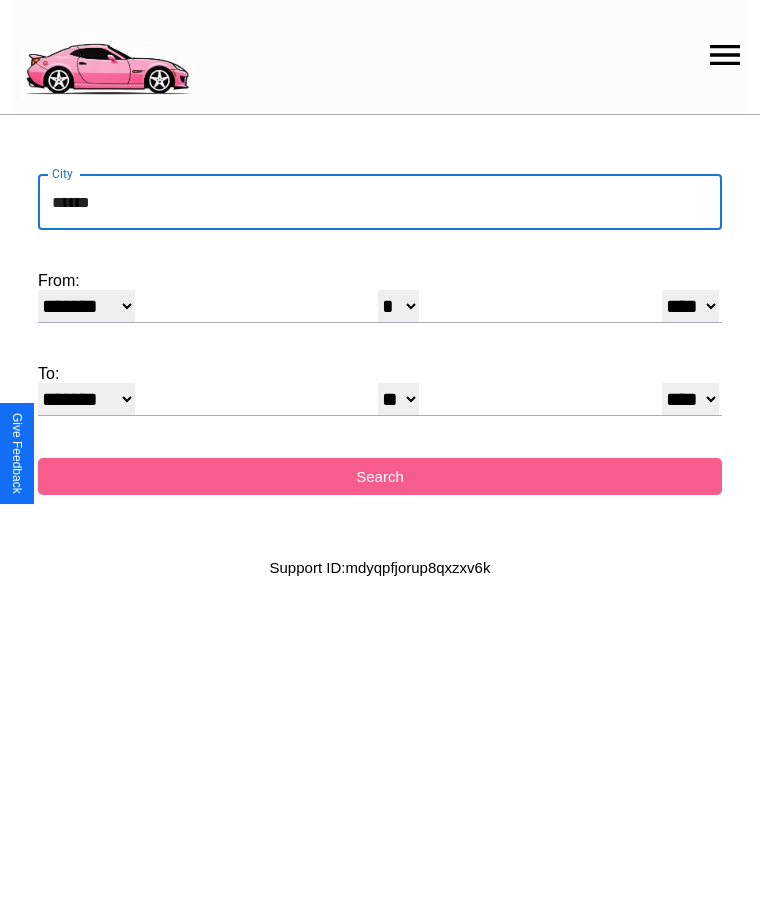 type on "******" 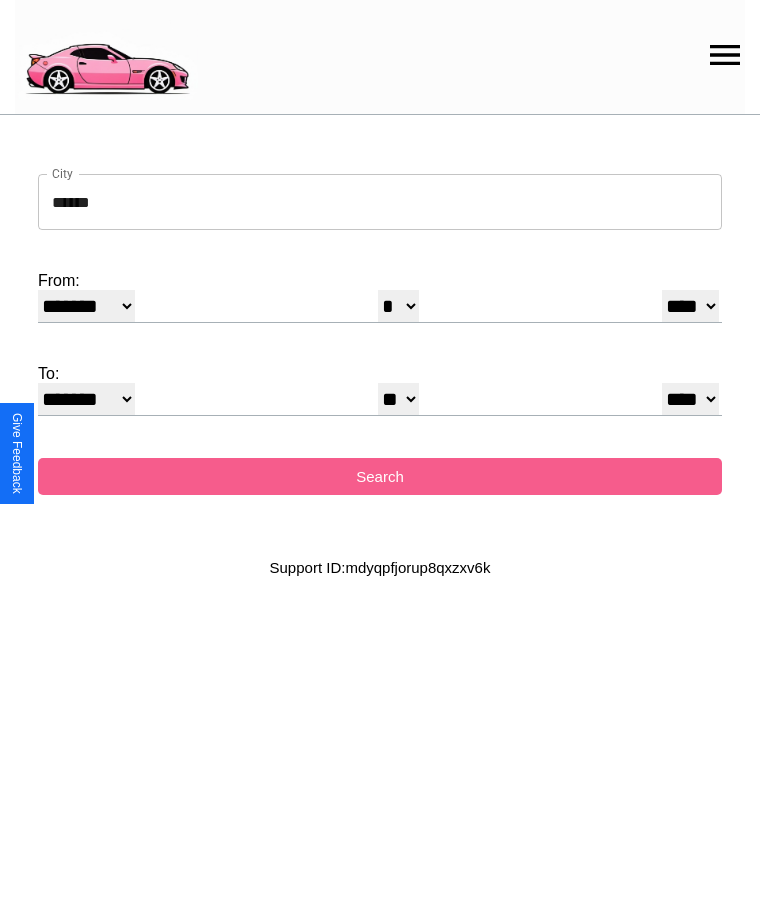 click on "******* ******** ***** ***** *** **** **** ****** ********* ******* ******** ********" at bounding box center (86, 306) 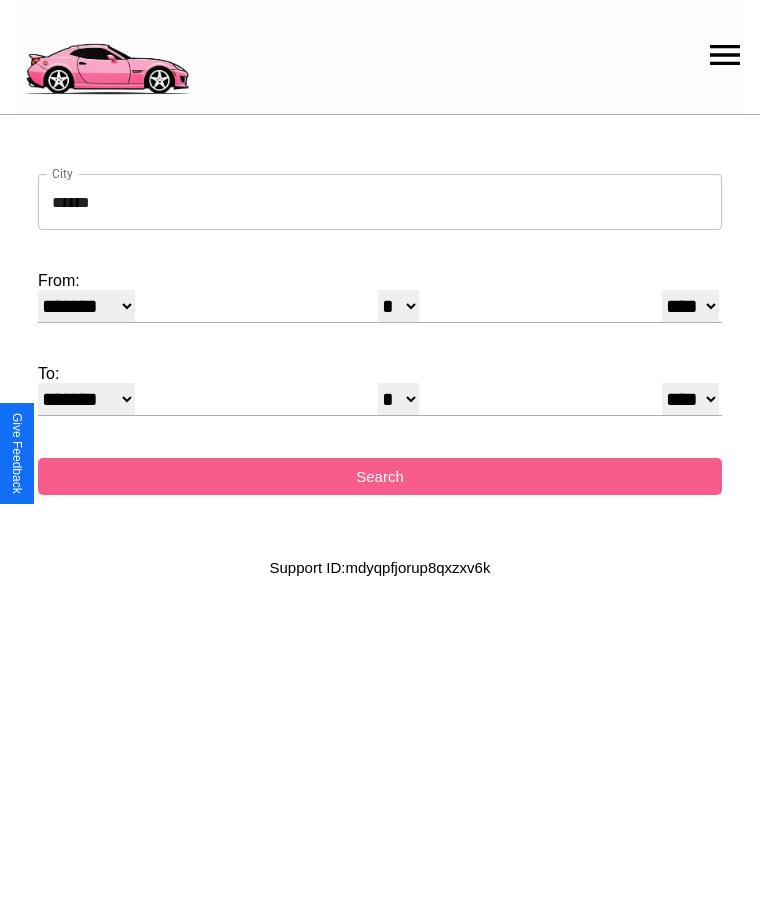 click on "* * * * * * * * * ** ** ** ** ** ** ** ** ** ** ** ** ** ** ** ** ** ** ** ** ** **" at bounding box center (398, 306) 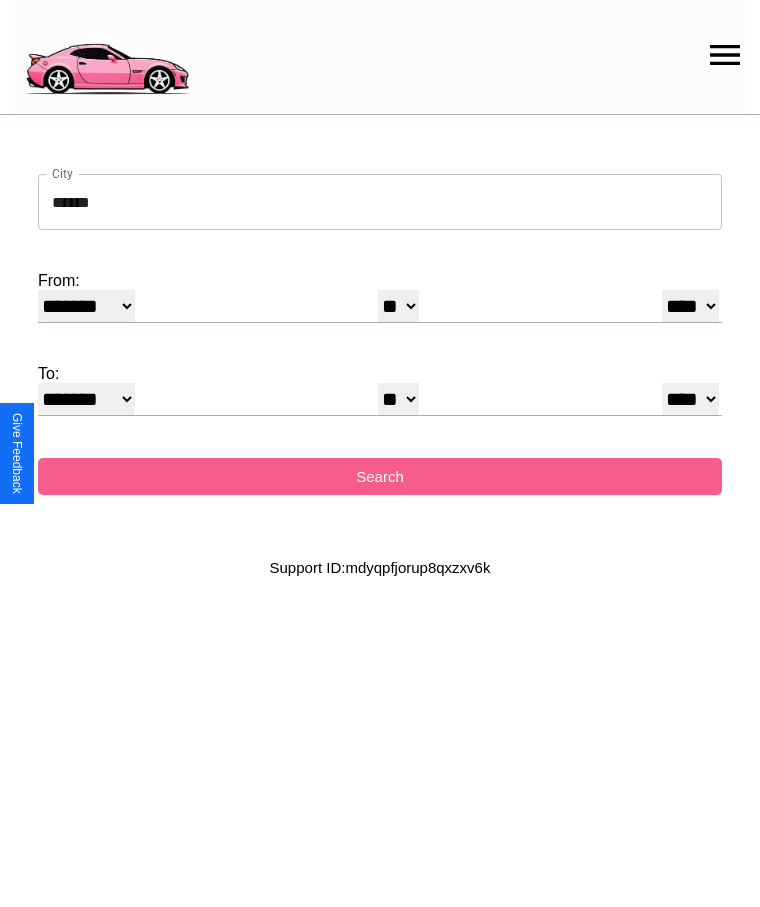 click on "* * * * * * * * * ** ** ** ** ** ** ** ** ** ** ** ** ** ** ** ** ** ** ** ** ** **" at bounding box center (398, 399) 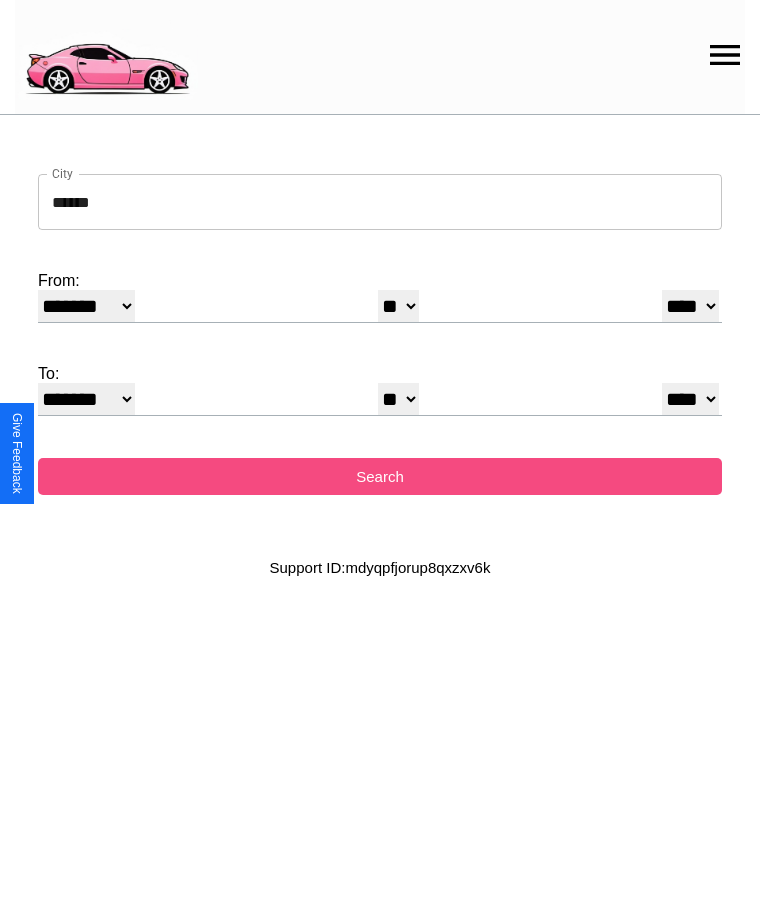 click on "Search" at bounding box center (380, 476) 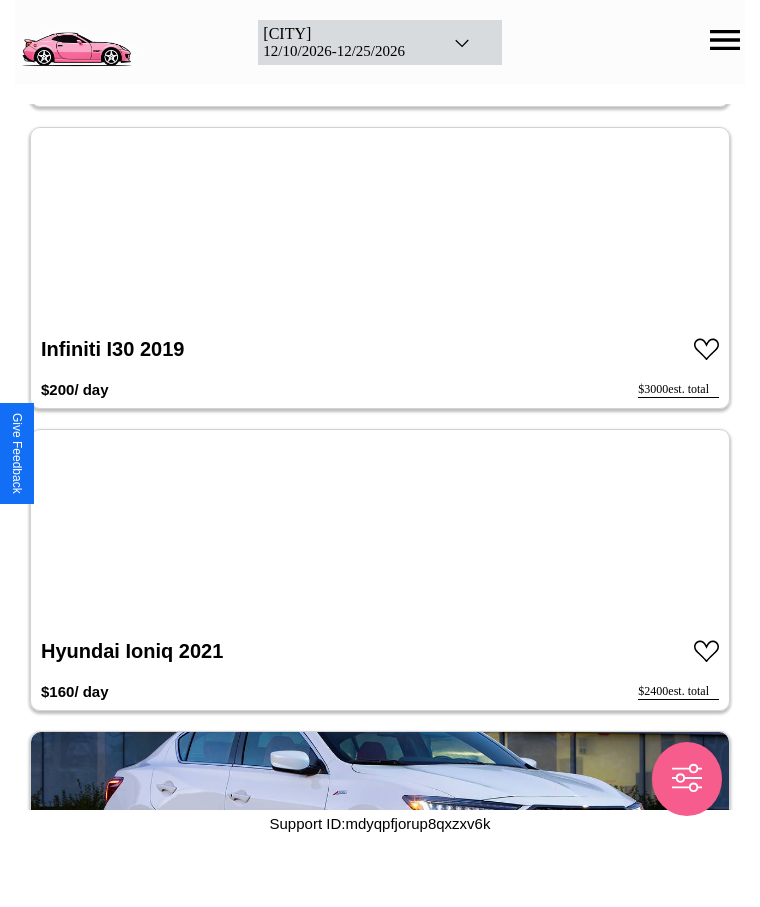 scroll, scrollTop: 2234, scrollLeft: 0, axis: vertical 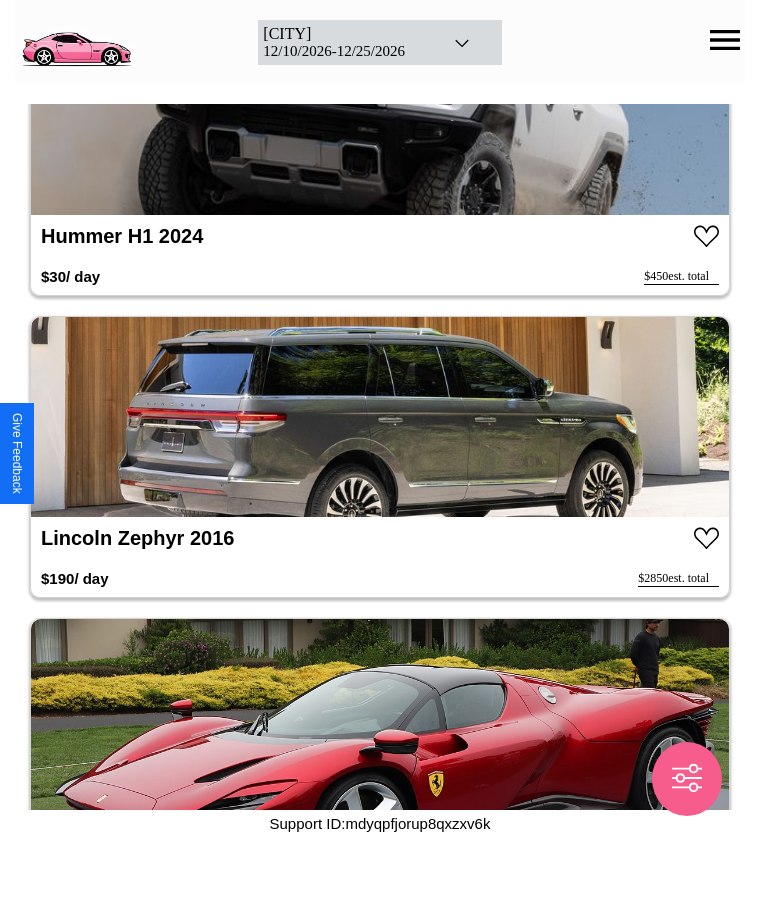 click at bounding box center [380, 417] 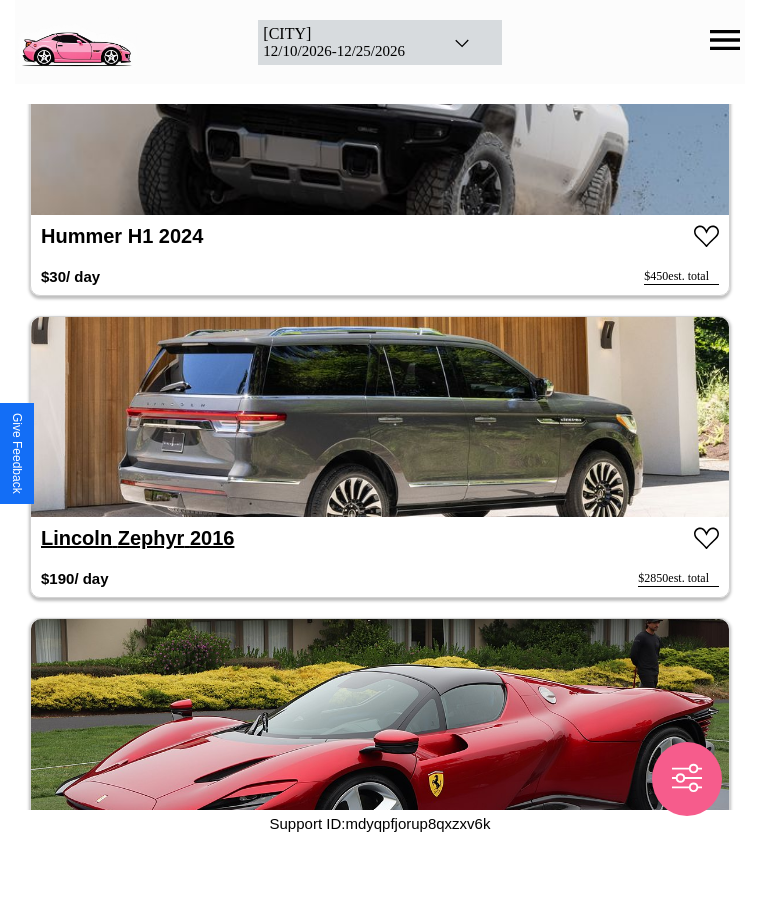 click on "[BRAND] [MODEL] [YEAR]" at bounding box center [137, 538] 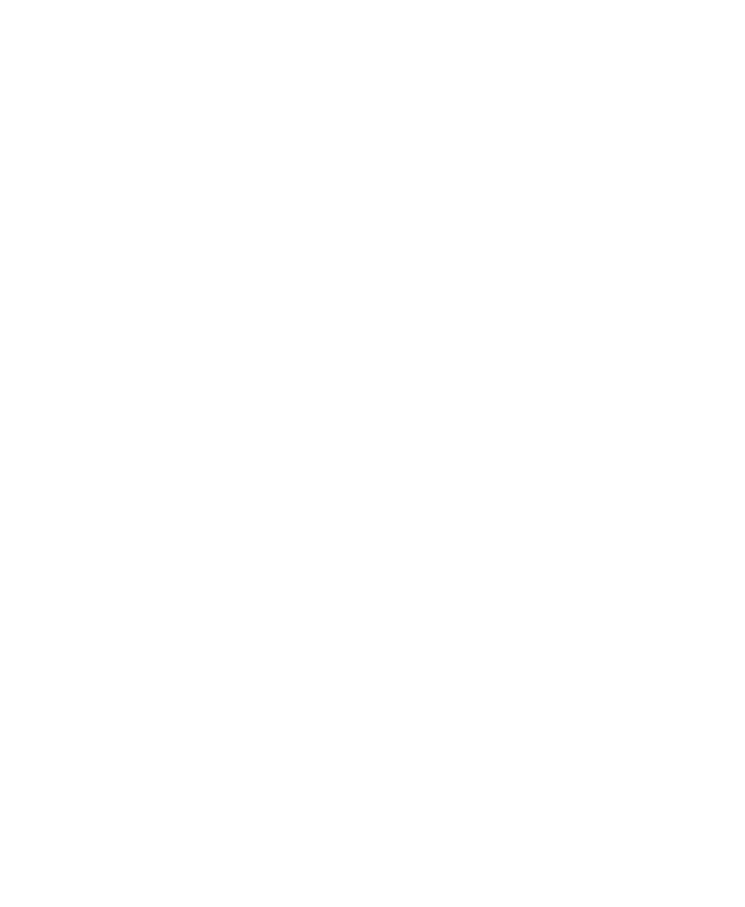 scroll, scrollTop: 0, scrollLeft: 0, axis: both 